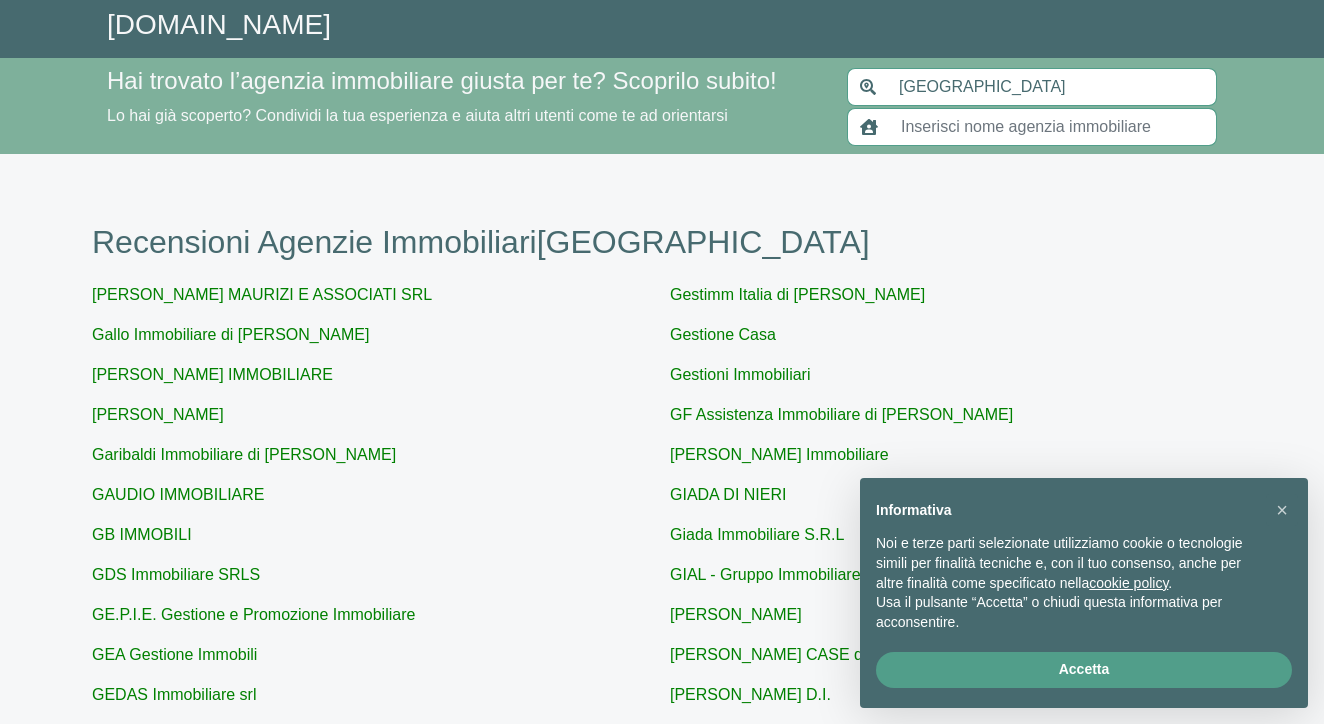 scroll, scrollTop: 0, scrollLeft: 0, axis: both 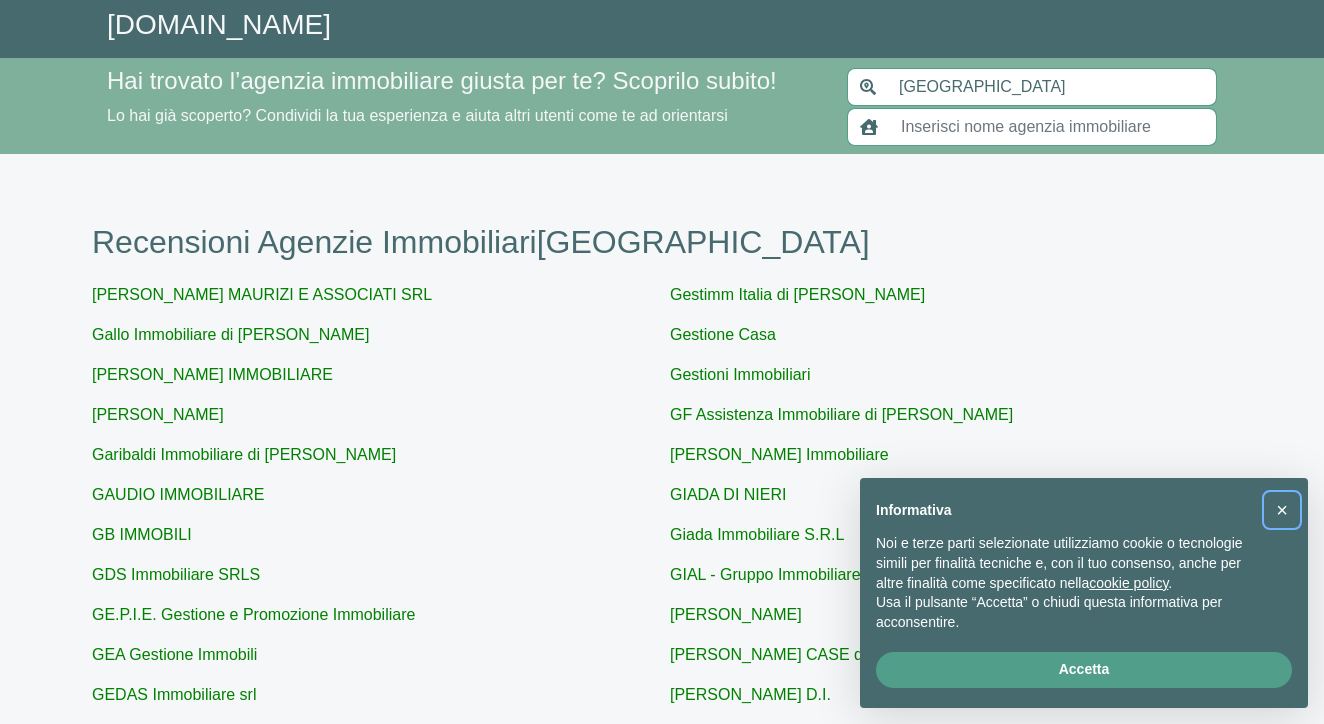 click on "×" at bounding box center (1282, 510) 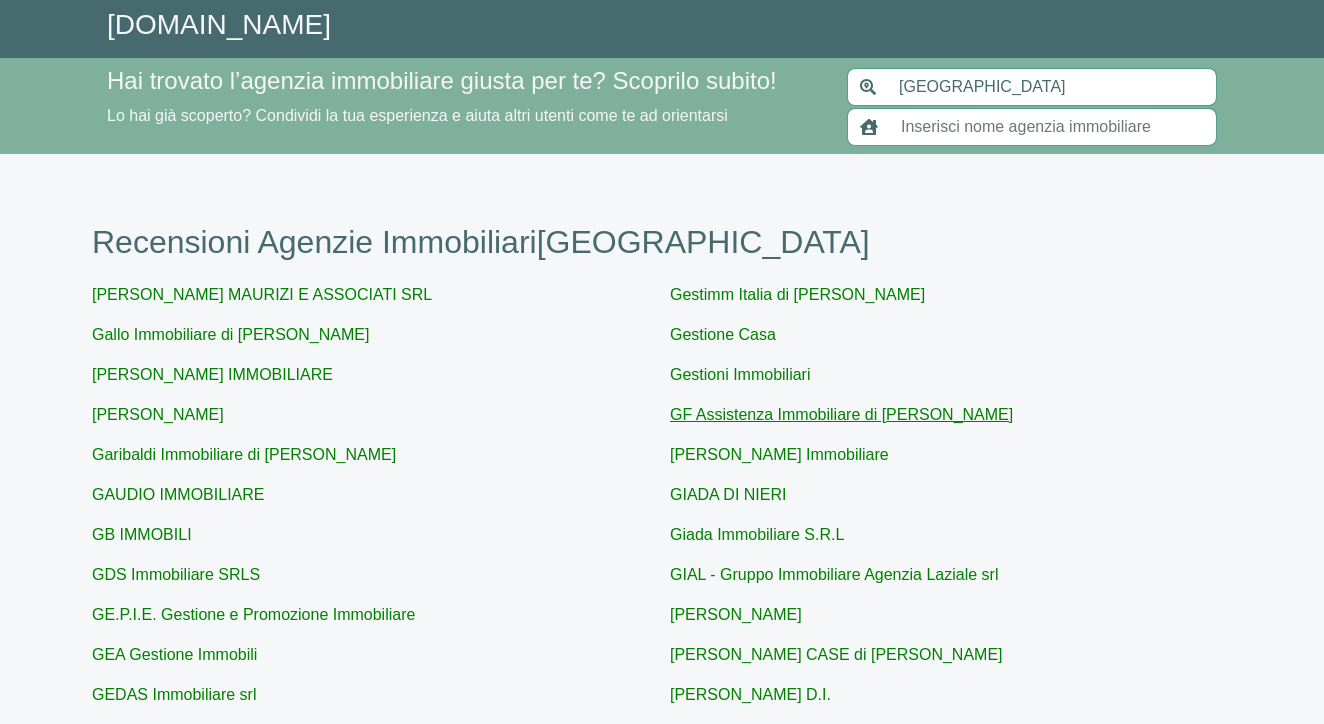 click on "GF  Assistenza Immobiliare di [PERSON_NAME]" at bounding box center (841, 414) 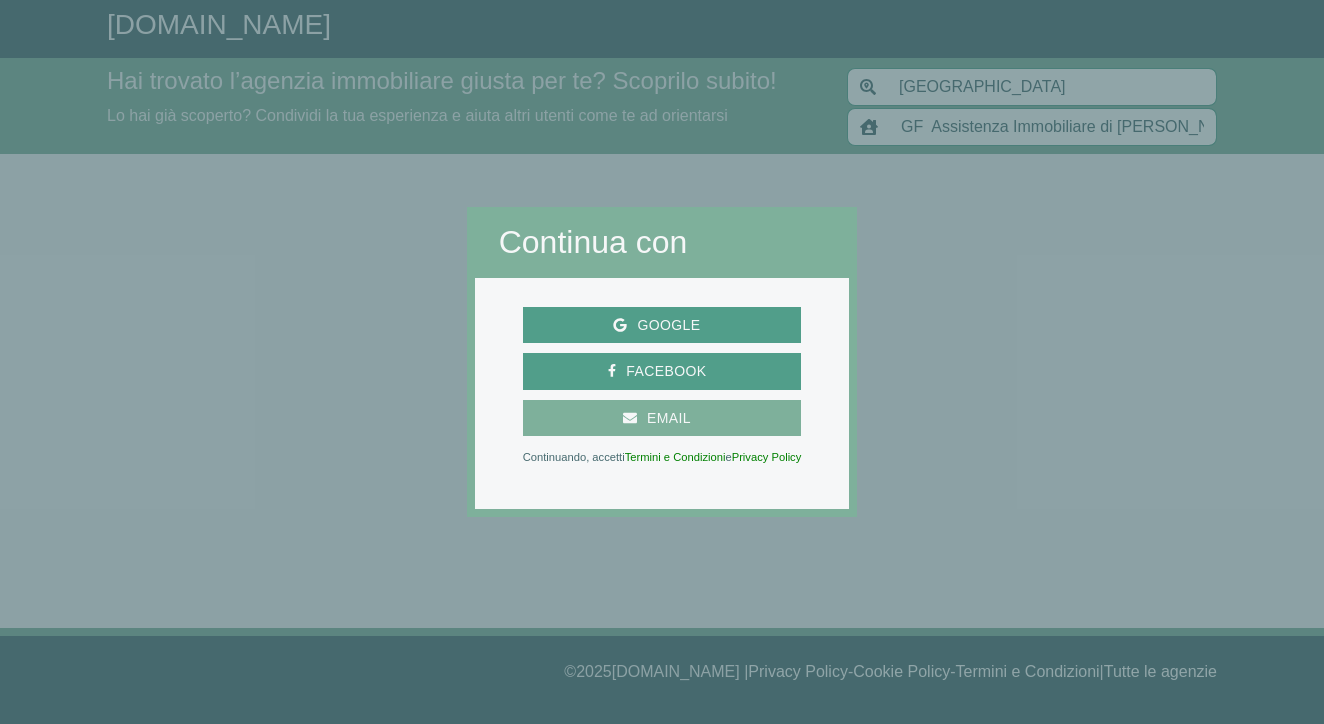 click on "Email" at bounding box center (669, 418) 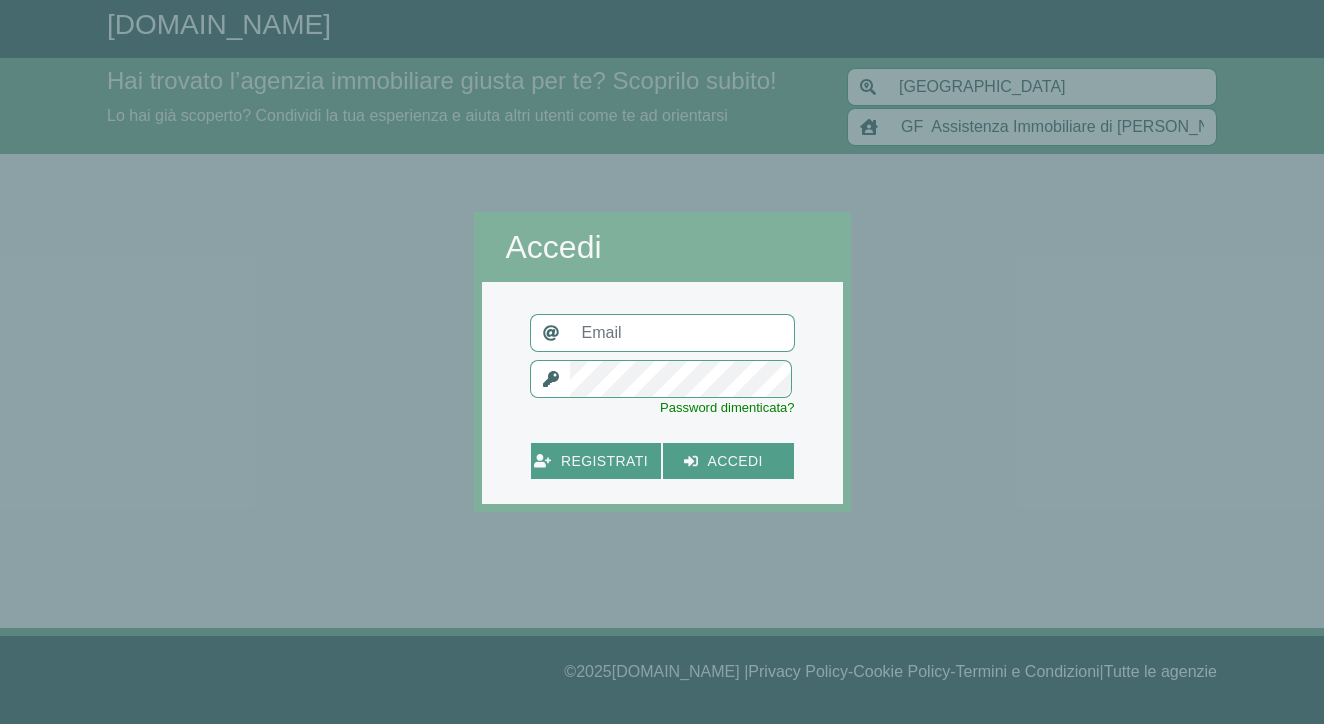 click at bounding box center (682, 333) 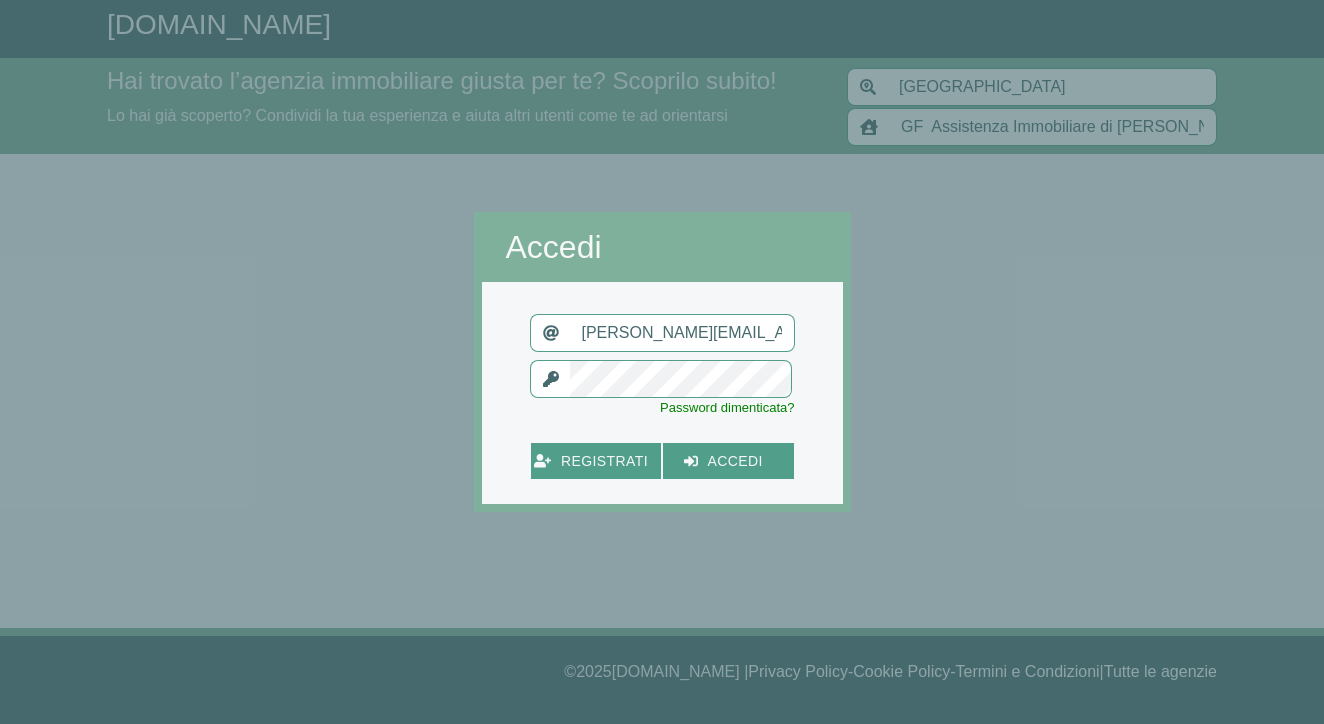 type on "[PERSON_NAME][EMAIL_ADDRESS][DOMAIN_NAME]" 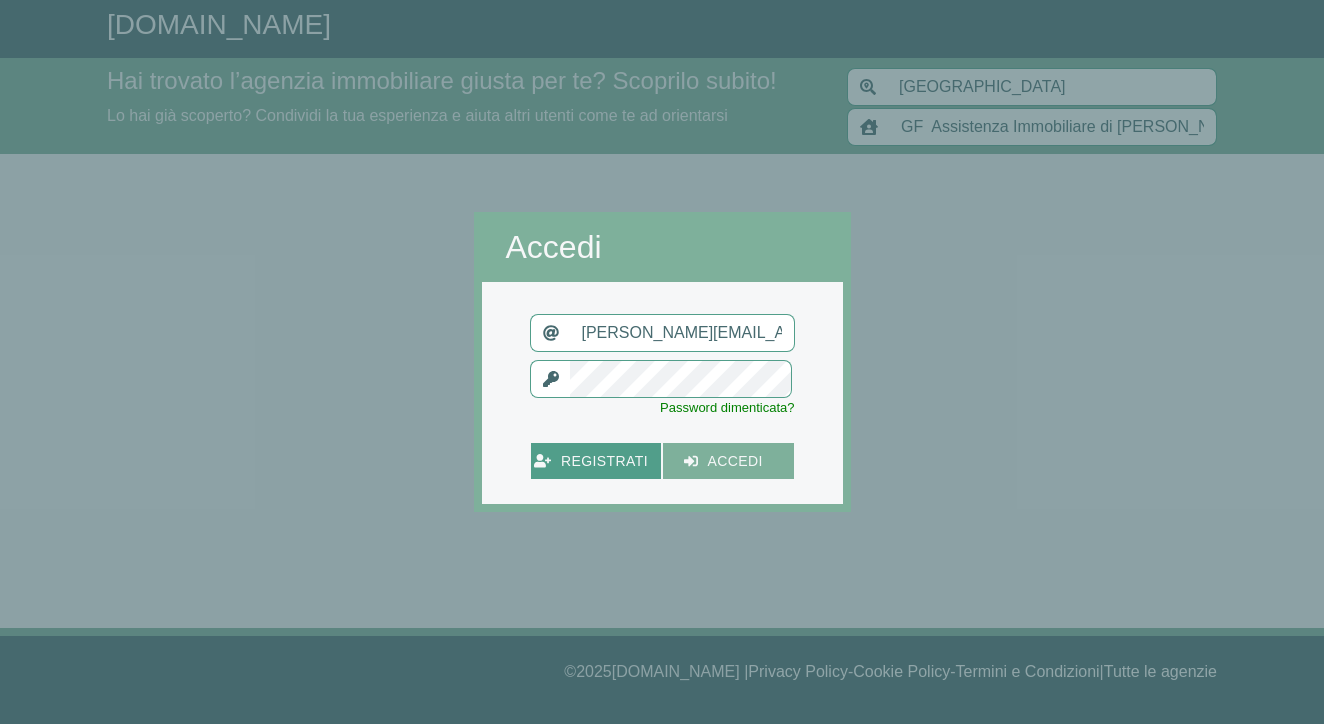 click on "accedi" at bounding box center (728, 461) 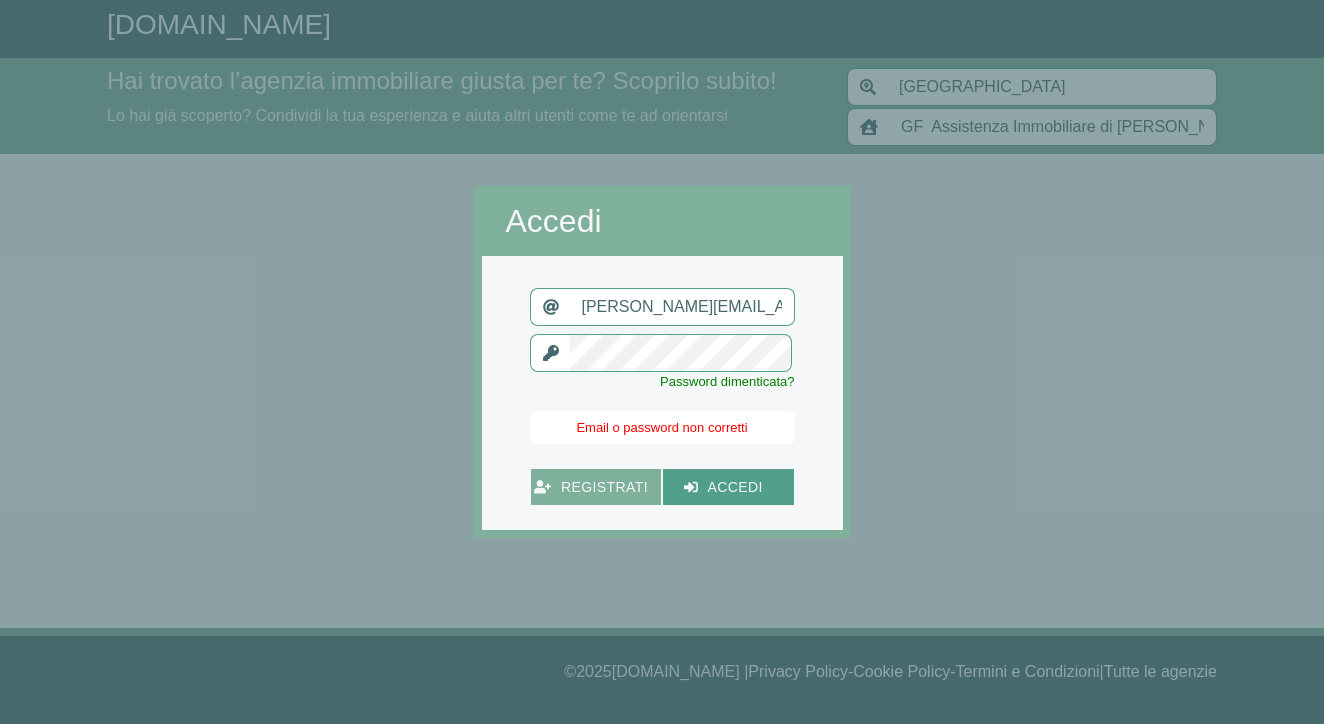 click on "registrati" at bounding box center (604, 487) 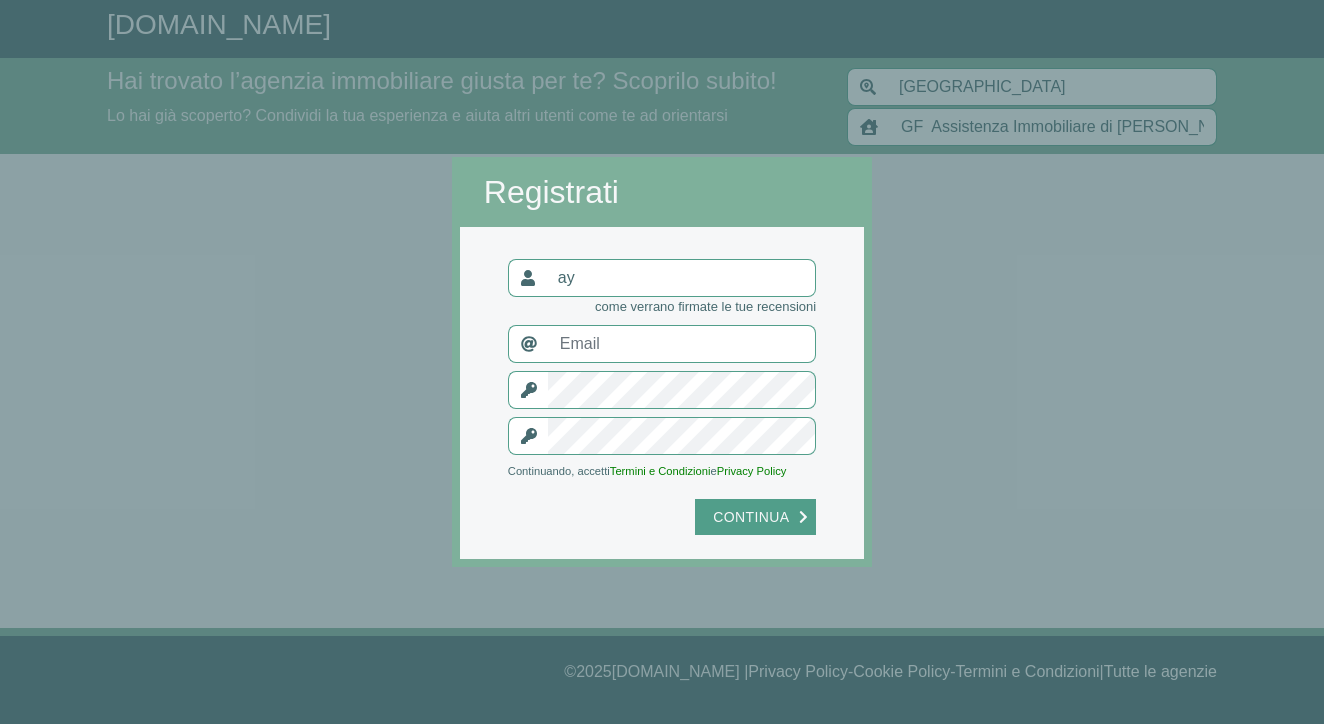 type on "a" 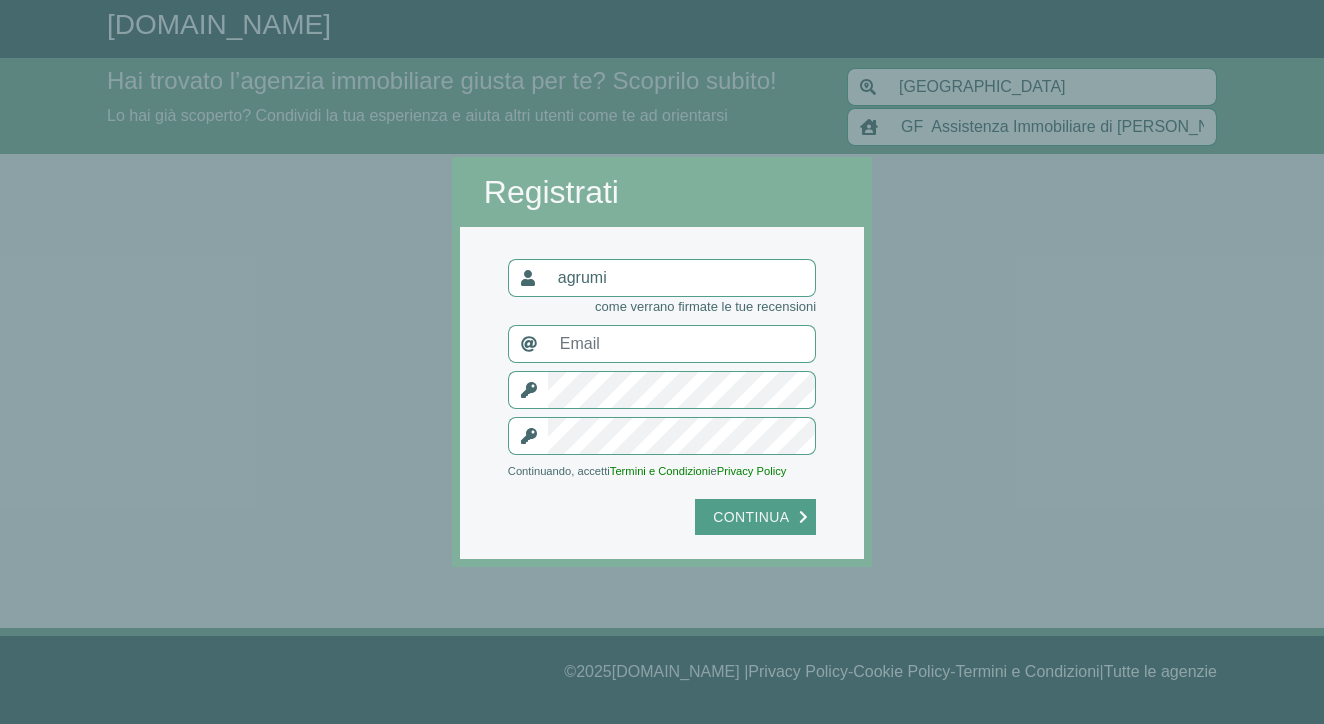 type on "agrumi" 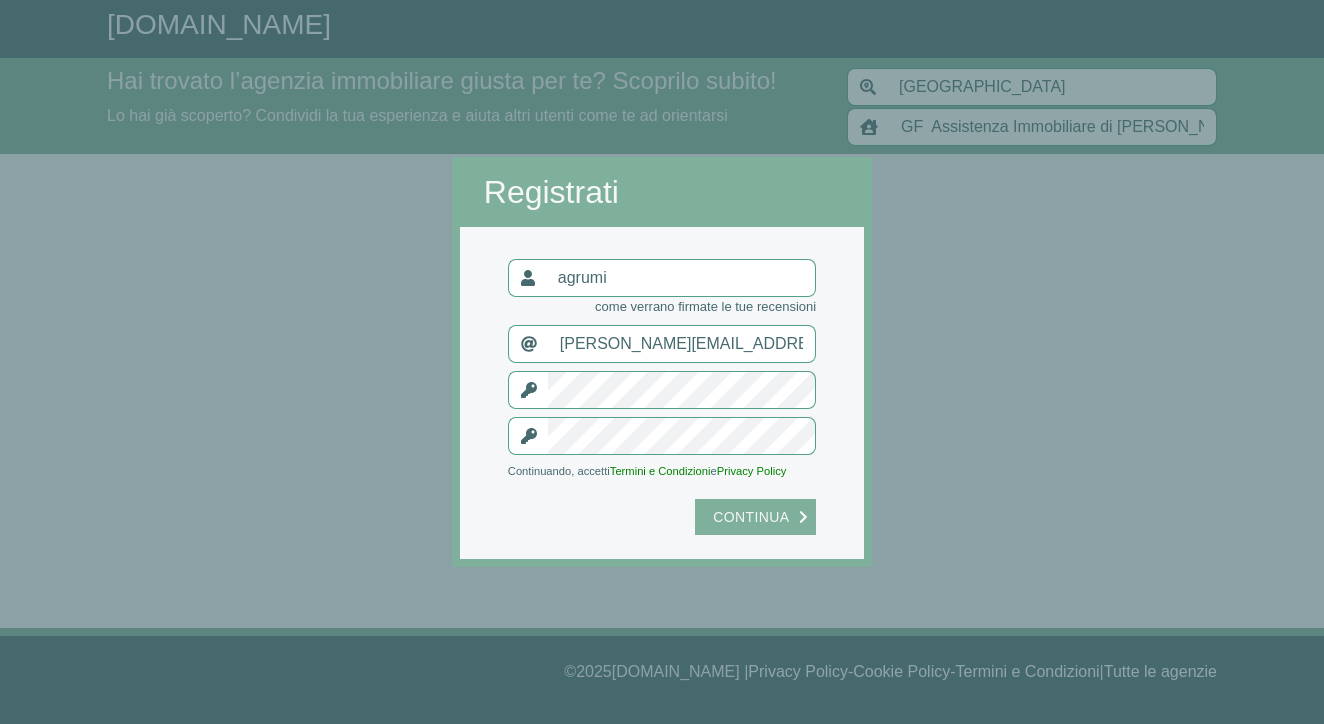 click on "Continua" 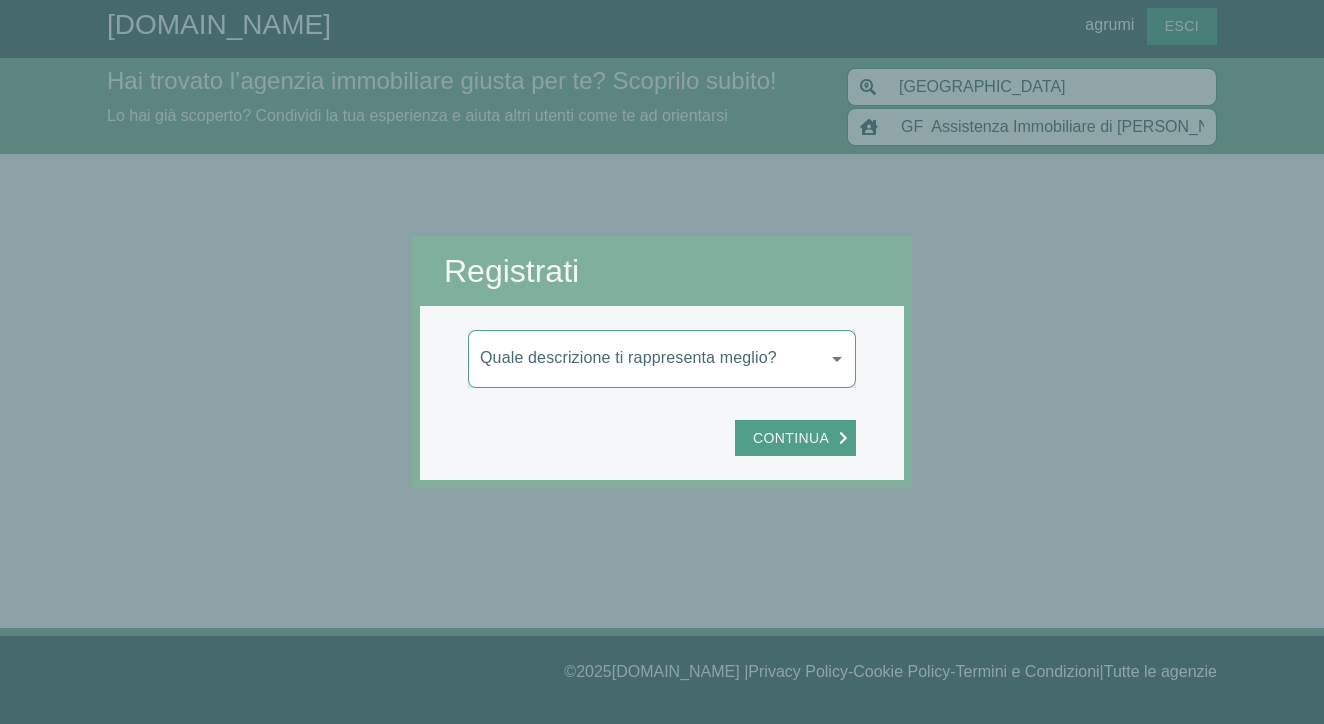 click on "[DOMAIN_NAME] agrumi   Esci Hai trovato l’agenzia immobiliare giusta per te? Scoprilo subito! Lo hai già scoperto? Condividi la tua esperienza e aiuta altri utenti come te ad orientarsi Roma [GEOGRAPHIC_DATA]  ( Provincia ) [GEOGRAPHIC_DATA]  ( RM ) Romagnano Sesia  ( NO ) Romans d'Isonzo  ( GO ) Romano d'Ezzelino  ( VI ) GF  Assistenza Immobiliare di [PERSON_NAME] GF  Assistenza Immobiliare di [PERSON_NAME] GIGRA immobiliare di Gionta [PERSON_NAME] immobiliare di [PERSON_NAME] Immobiliare di Gattabria [PERSON_NAME] Immobiliare di [PERSON_NAME] Aggiungi nuova agenzia Registrati agrumi come verrano firmate le tue recensioni Quale descrizione ti rappresenta meglio? ​ Con quante agenzie sei entrato in contatto? ​ Continua ©  2025  [DOMAIN_NAME] |  Privacy Policy  -  Cookie Policy  -  Termini e Condizioni  |  Tutte le agenzie ©  2025  [DOMAIN_NAME]  Privacy Policy  -  Cookie Policy  -  Termini e Condizioni    Tutte le agenzie" at bounding box center [662, 362] 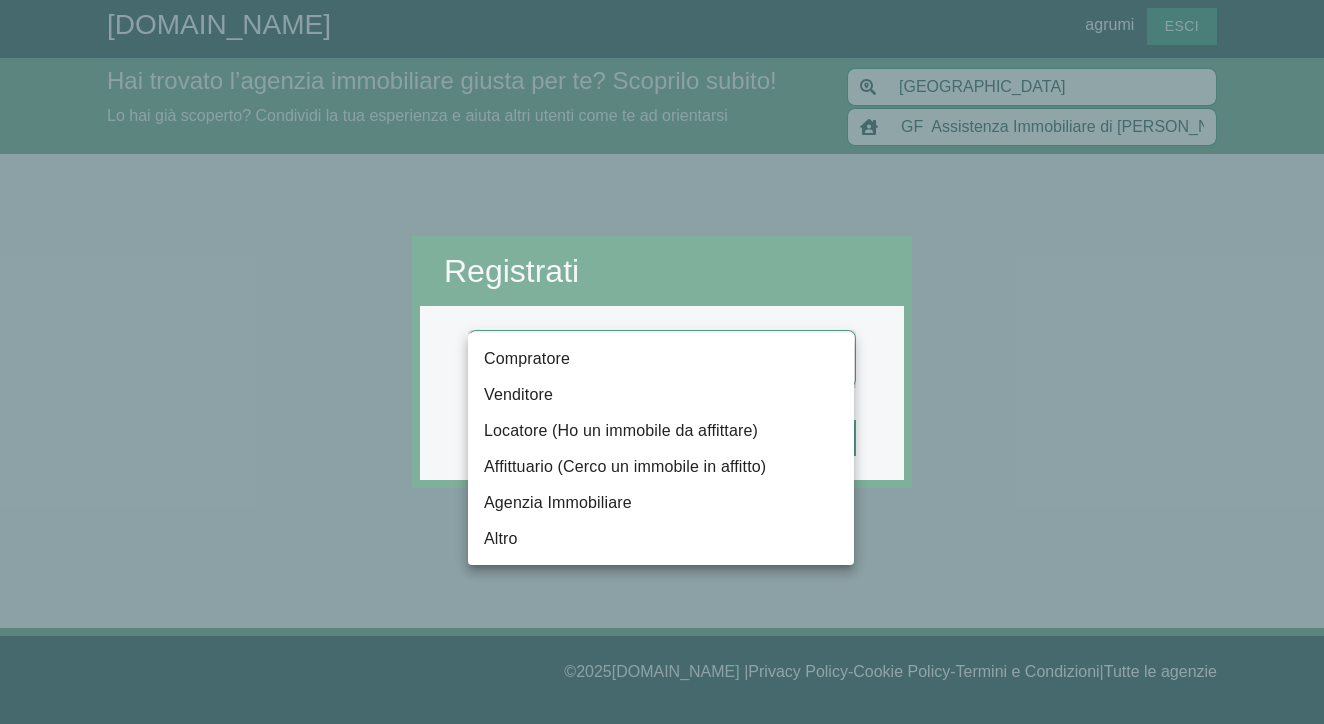 click on "Locatore (Ho un immobile da affittare)" at bounding box center [661, 431] 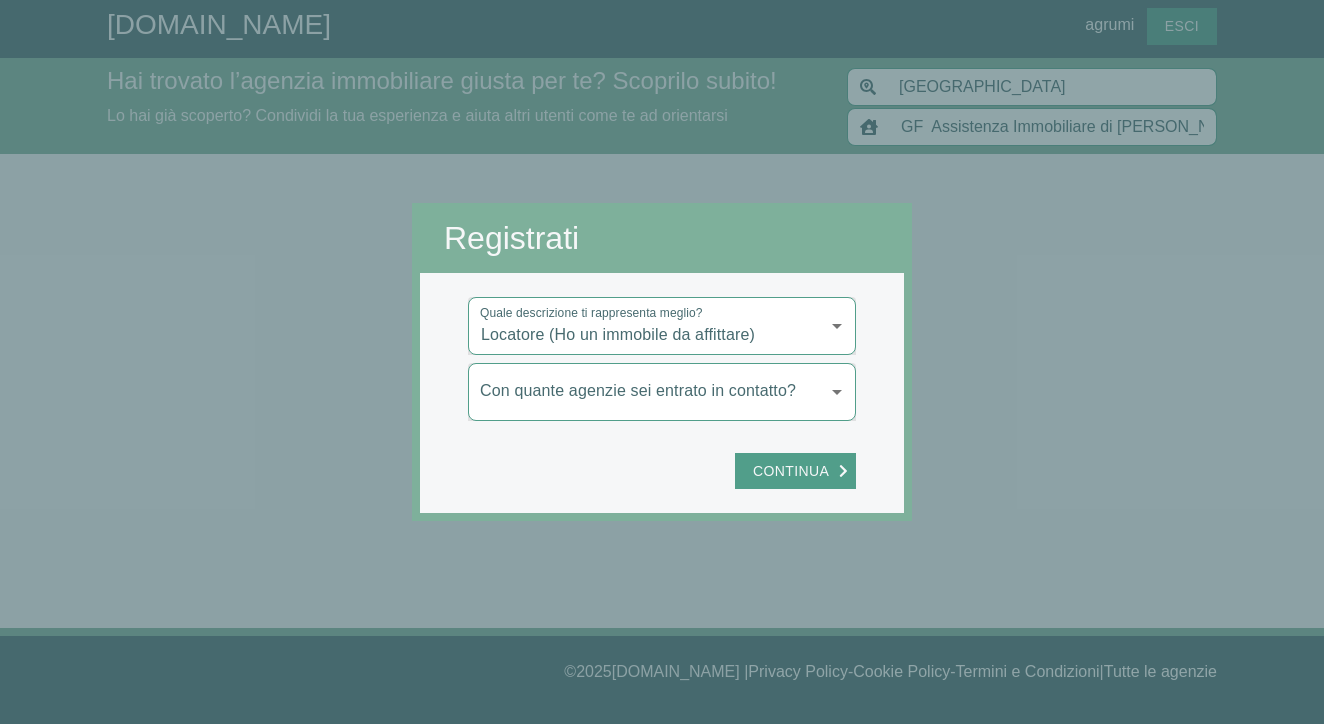 click on "[DOMAIN_NAME] agrumi   Esci Hai trovato l’agenzia immobiliare giusta per te? Scoprilo subito! Lo hai già scoperto? Condividi la tua esperienza e aiuta altri utenti come te ad orientarsi Roma [GEOGRAPHIC_DATA]  ( Provincia ) [GEOGRAPHIC_DATA]  ( RM ) Romagnano Sesia  ( NO ) Romans d'Isonzo  ( GO ) Romano d'Ezzelino  ( VI ) GF  Assistenza Immobiliare di [PERSON_NAME] GF  Assistenza Immobiliare di [PERSON_NAME] GIGRA immobiliare di Gionta [PERSON_NAME] immobiliare di [PERSON_NAME] Immobiliare di Gattabria [PERSON_NAME] Immobiliare di [PERSON_NAME] Aggiungi nuova agenzia Registrati agrumi come verrano firmate le tue recensioni Quale descrizione ti rappresenta meglio? Locatore (Ho un immobile da affittare) locatore Con quante agenzie sei entrato in contatto? ​ Continua ©  2025  [DOMAIN_NAME] |  Privacy Policy  -  Cookie Policy  -  Termini e Condizioni  |  Tutte le agenzie ©  2025  [DOMAIN_NAME]  Privacy Policy  -  Cookie Policy  -  Termini e Condizioni    Tutte le agenzie" at bounding box center (662, 362) 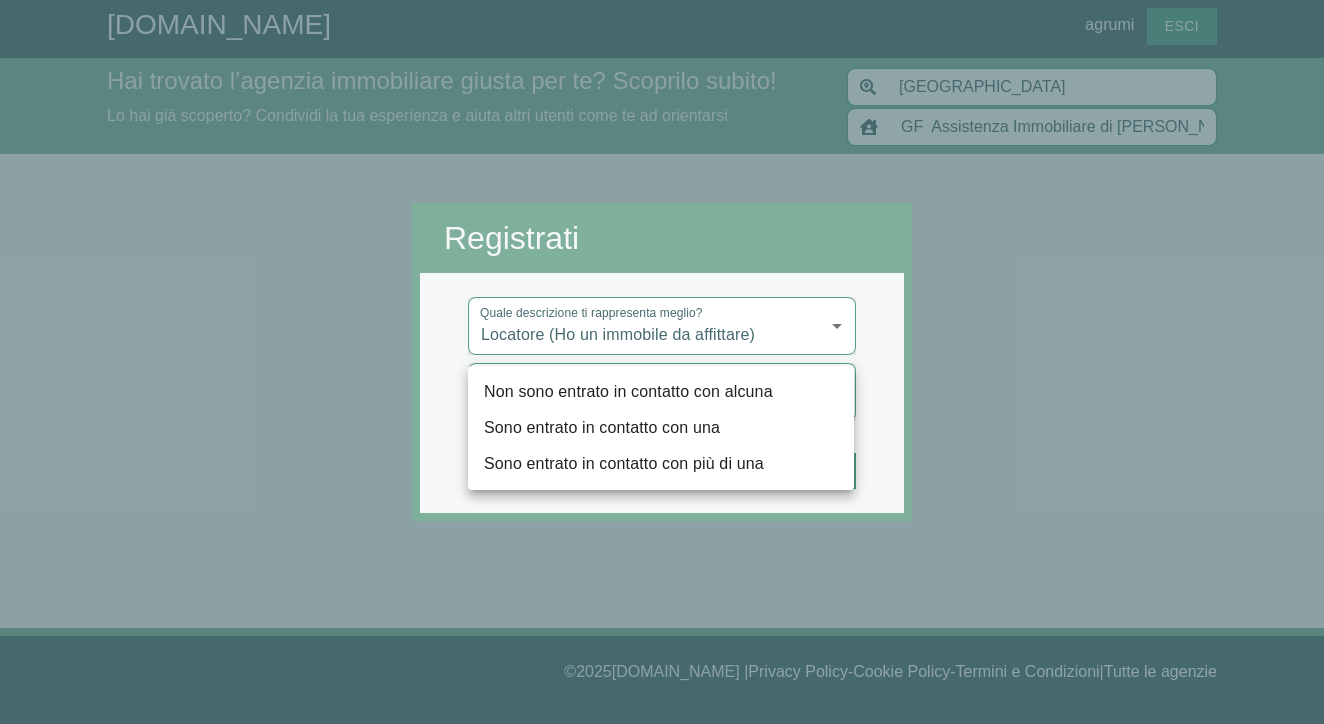 click on "Non sono entrato in contatto con alcuna" at bounding box center (661, 392) 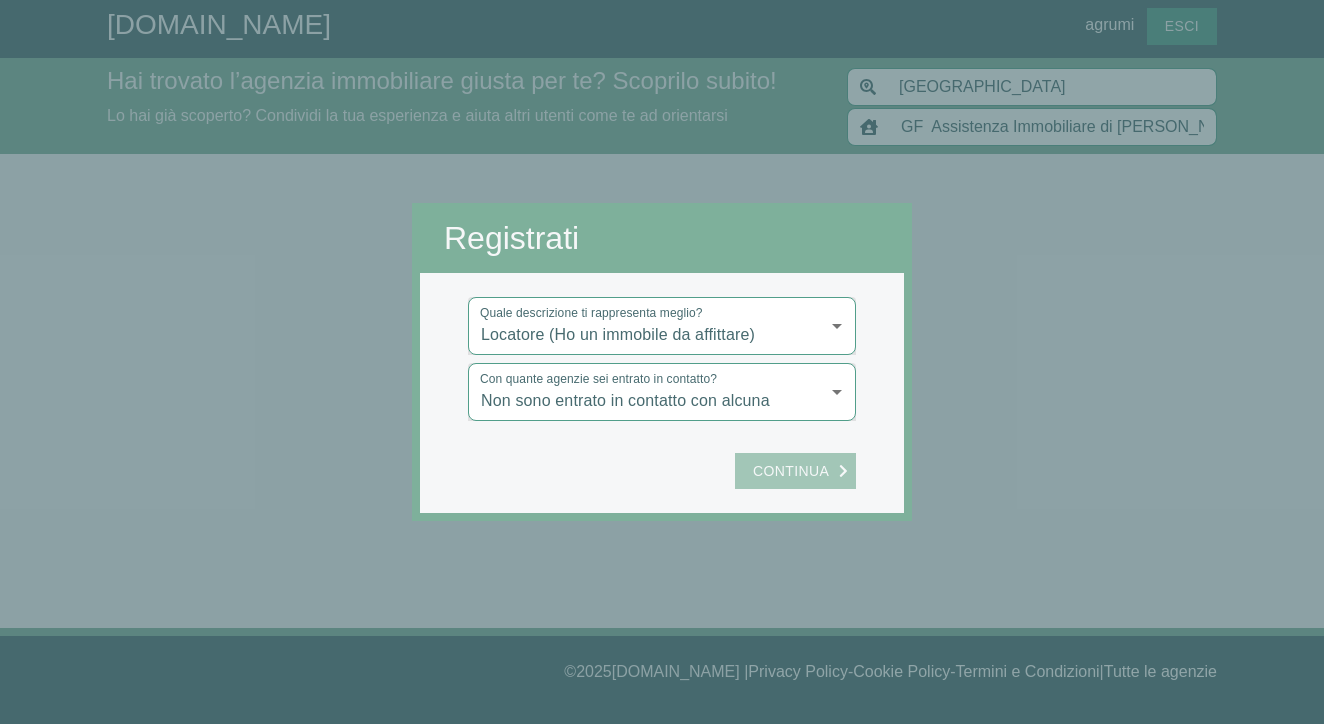 click on "Continua" 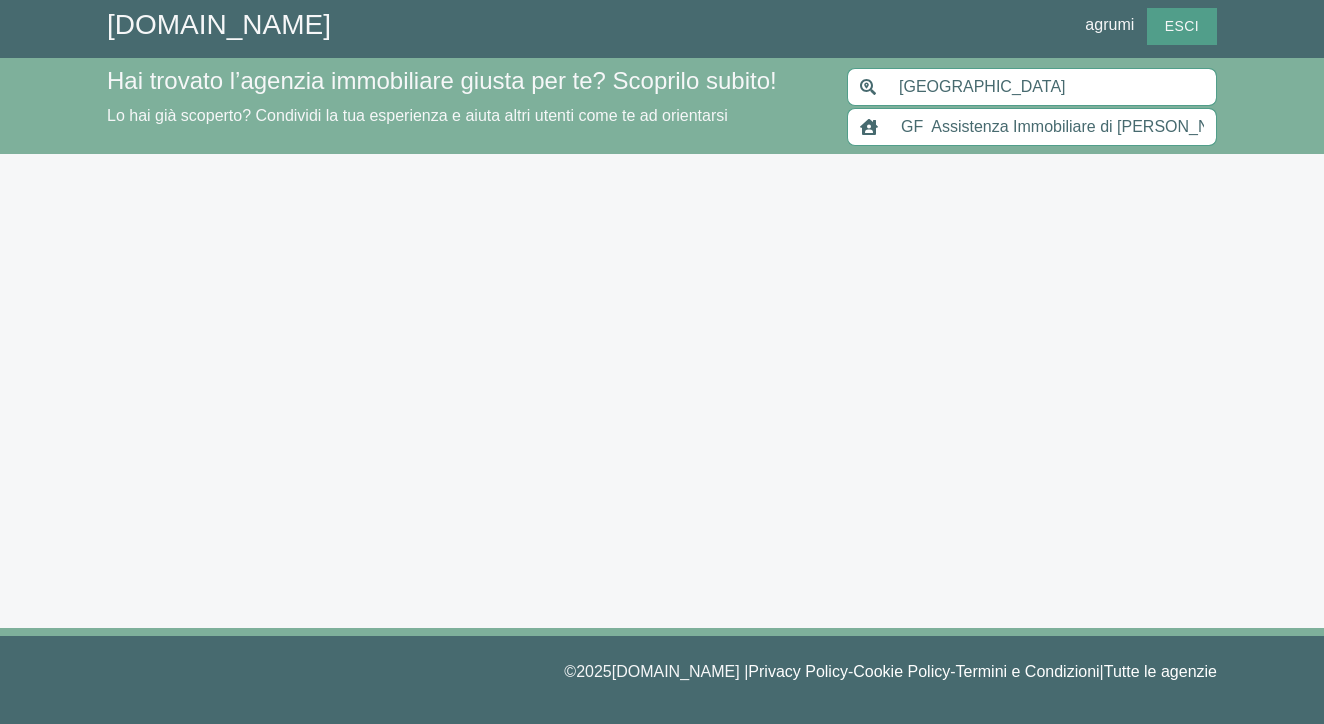 type 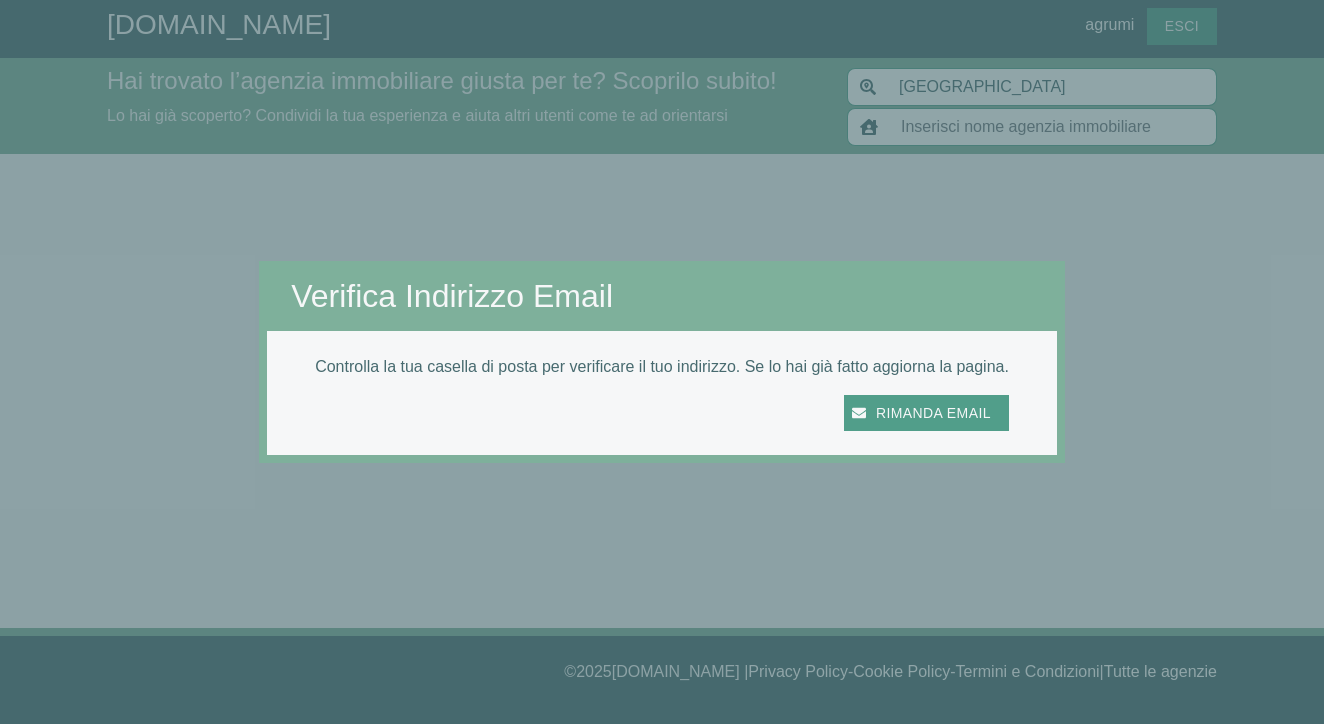 click on "Verifica Indirizzo Email" at bounding box center (662, 296) 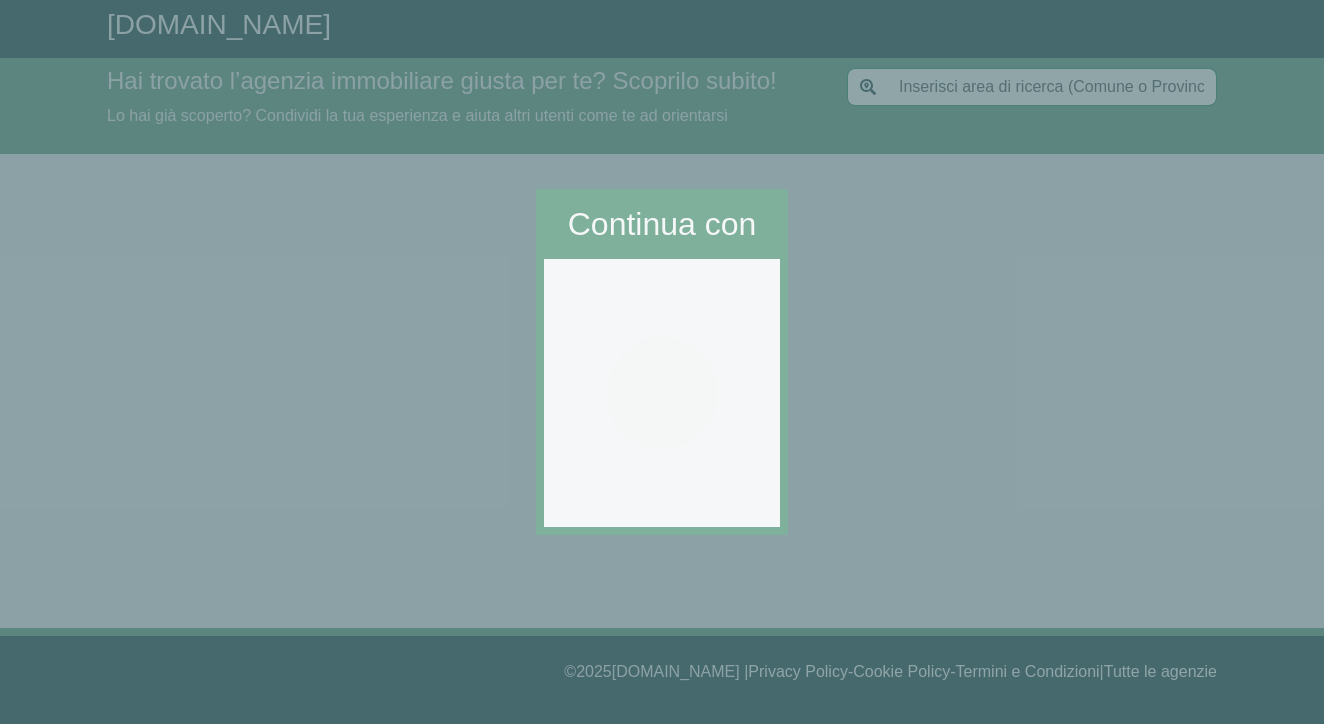scroll, scrollTop: 0, scrollLeft: 0, axis: both 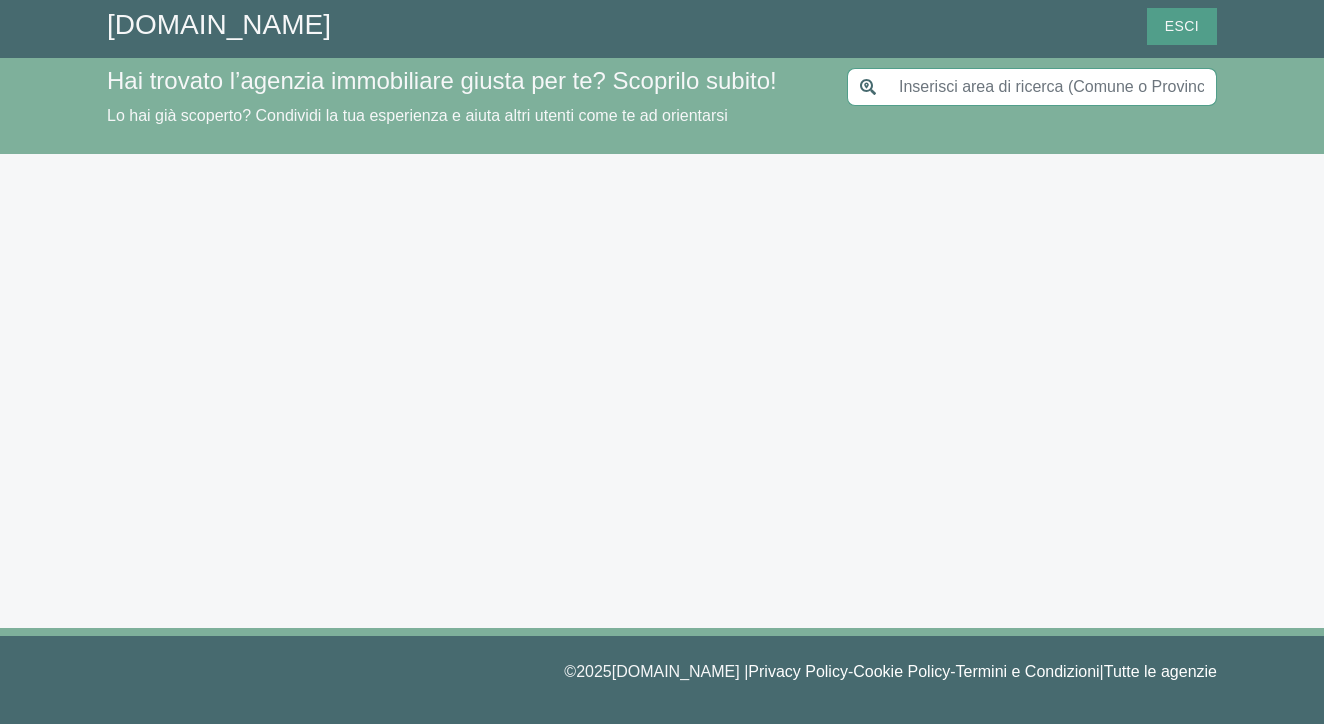 type on "[GEOGRAPHIC_DATA]" 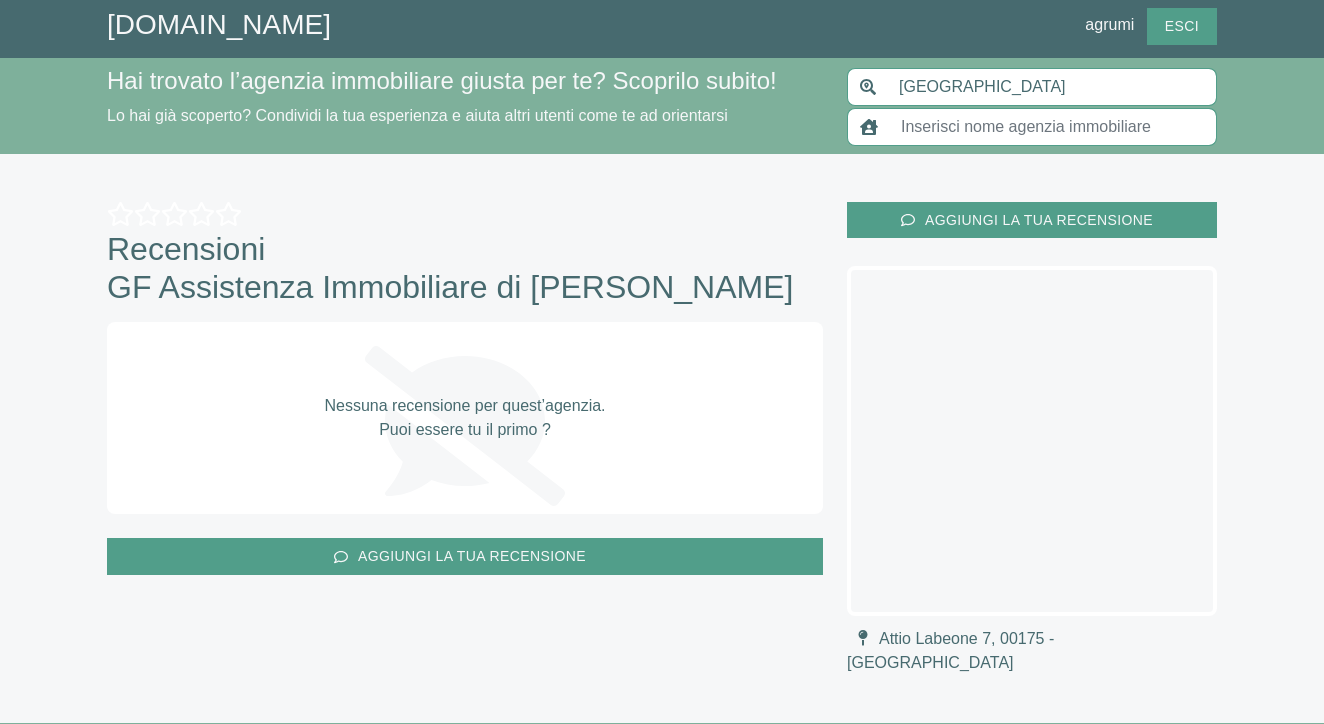 type on "GF  Assistenza Immobiliare di [PERSON_NAME]" 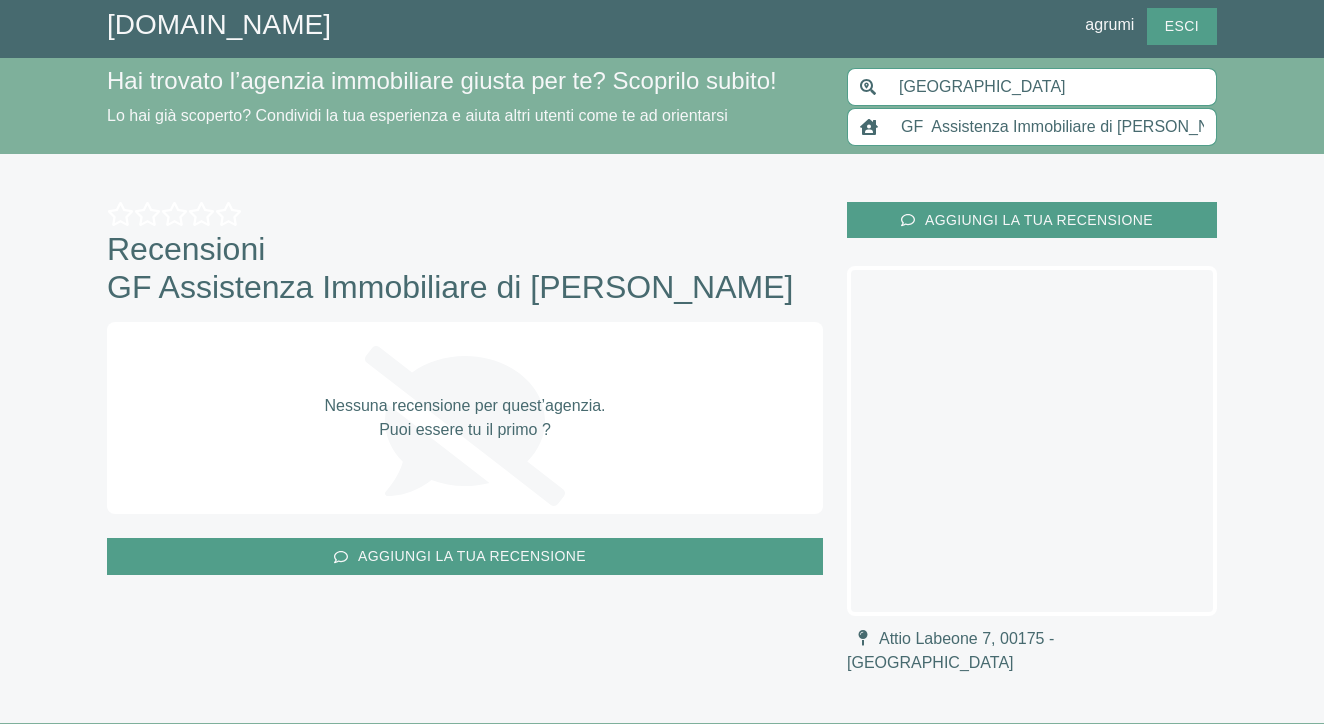 scroll, scrollTop: 0, scrollLeft: 0, axis: both 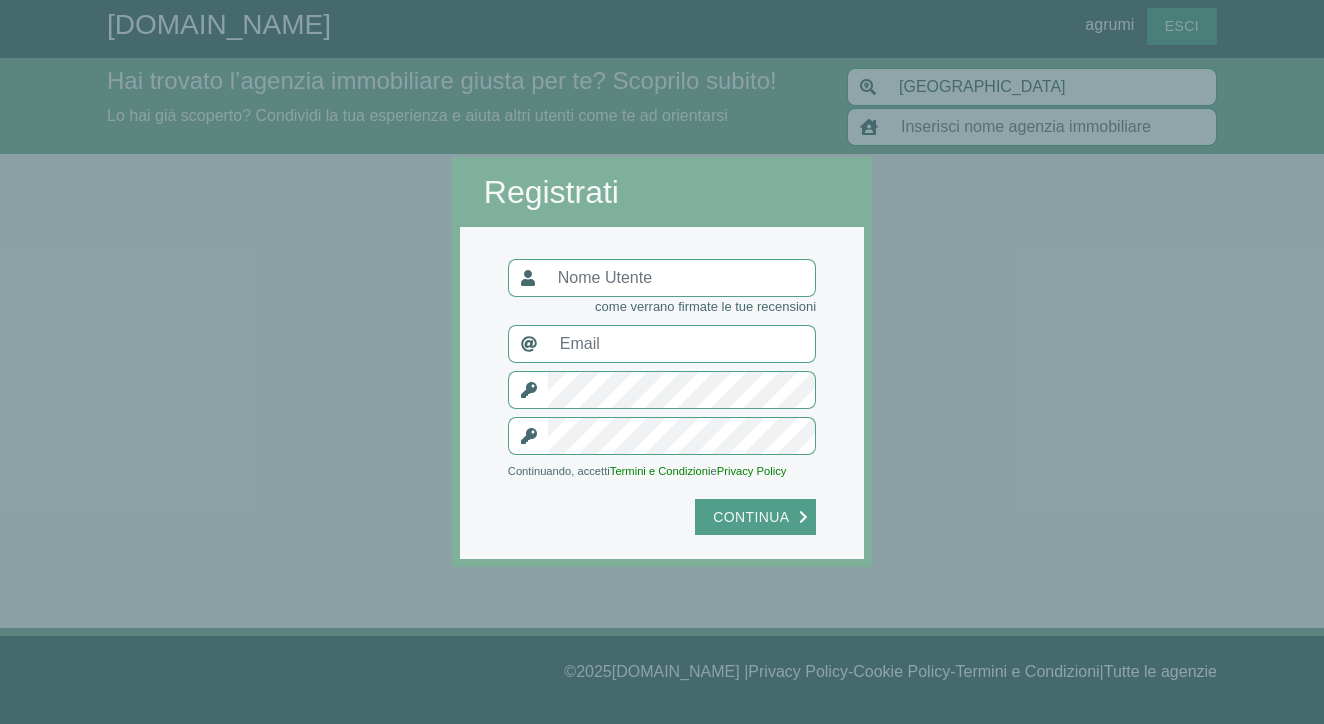 type on "GF  Assistenza Immobiliare di [PERSON_NAME]" 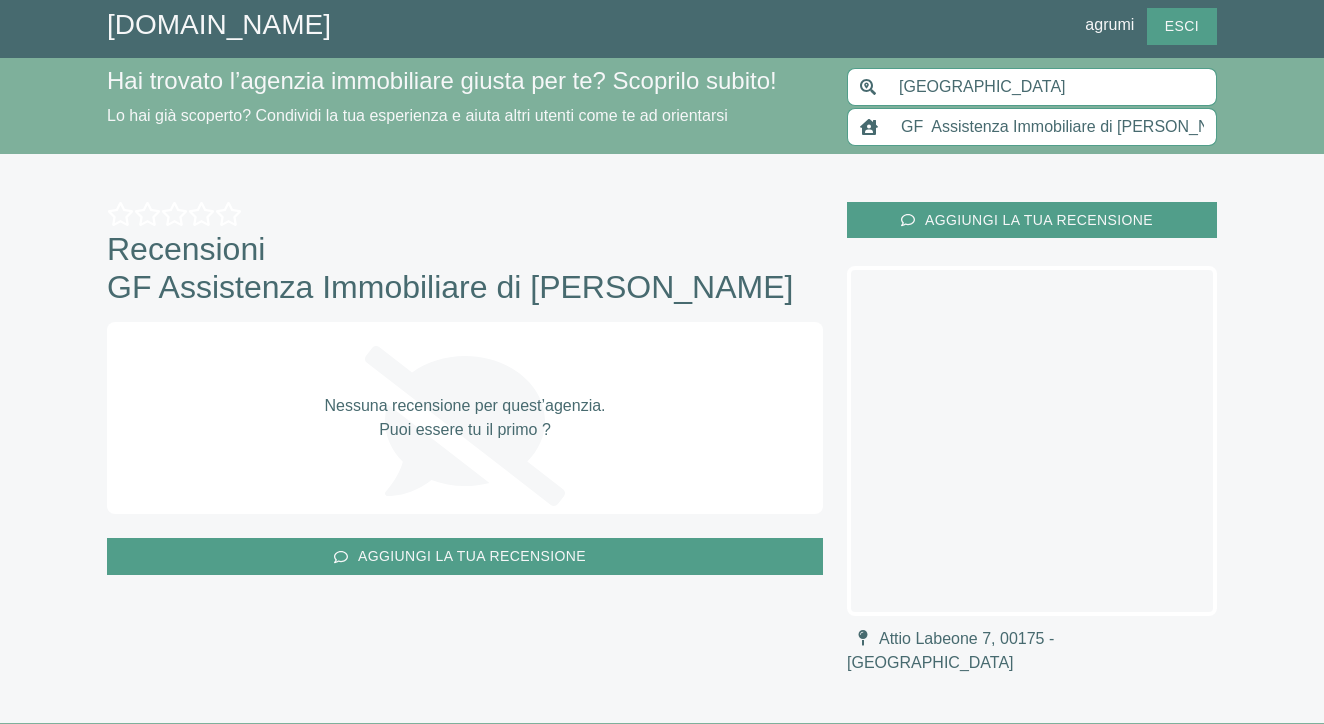 type 